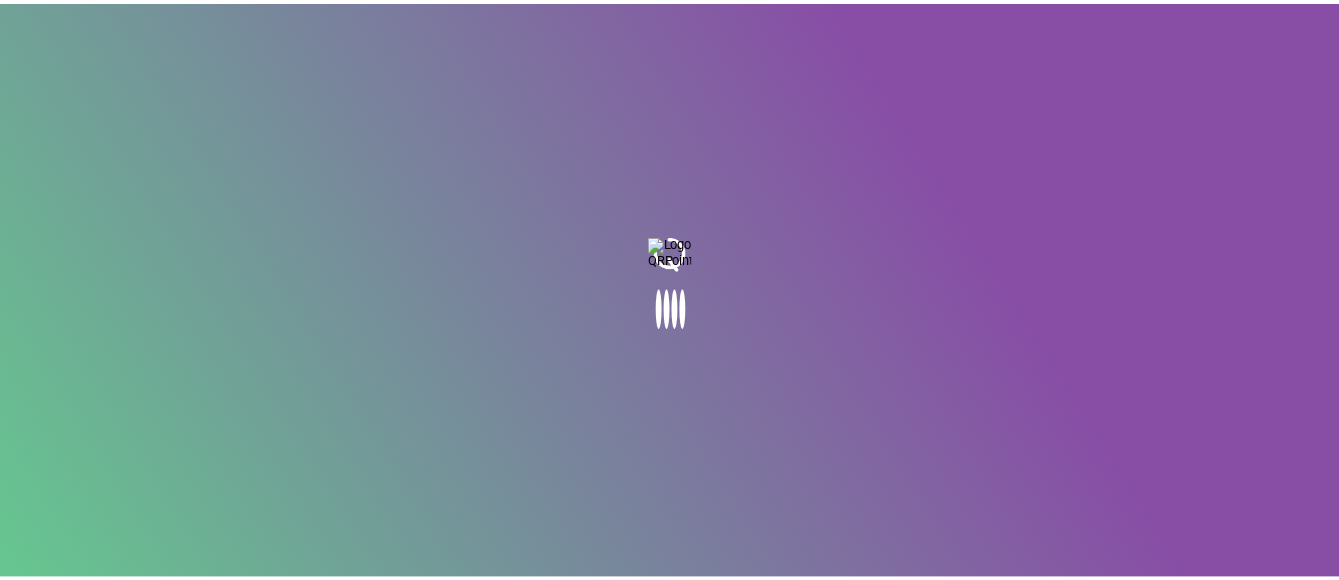 scroll, scrollTop: 0, scrollLeft: 0, axis: both 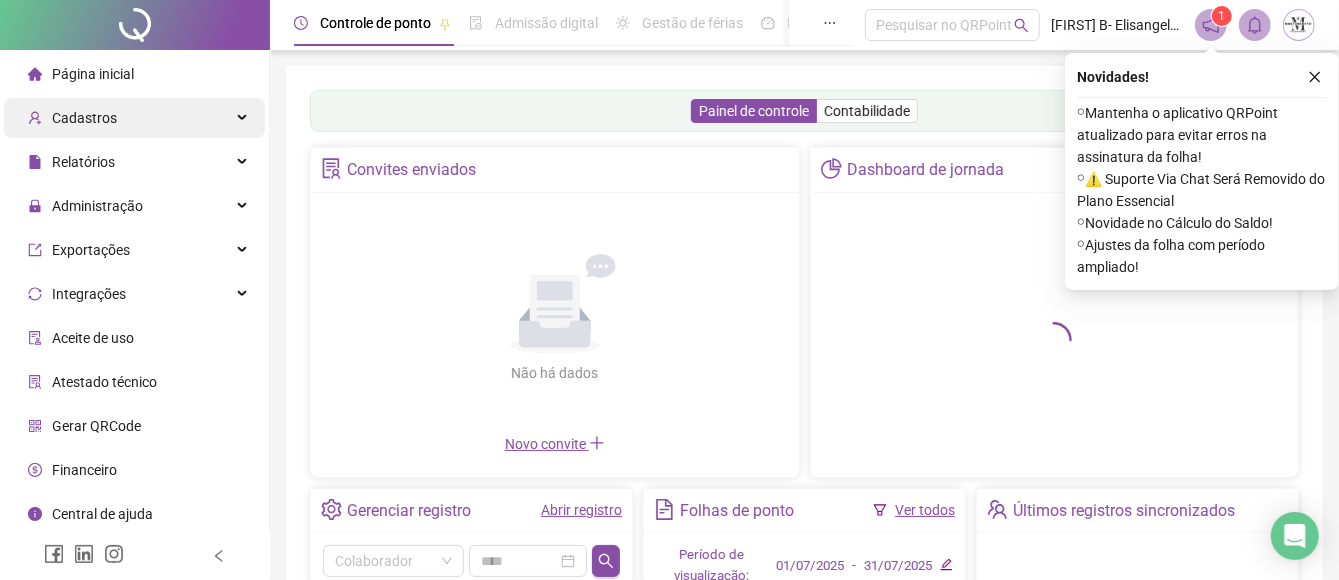 click on "Cadastros" at bounding box center [134, 118] 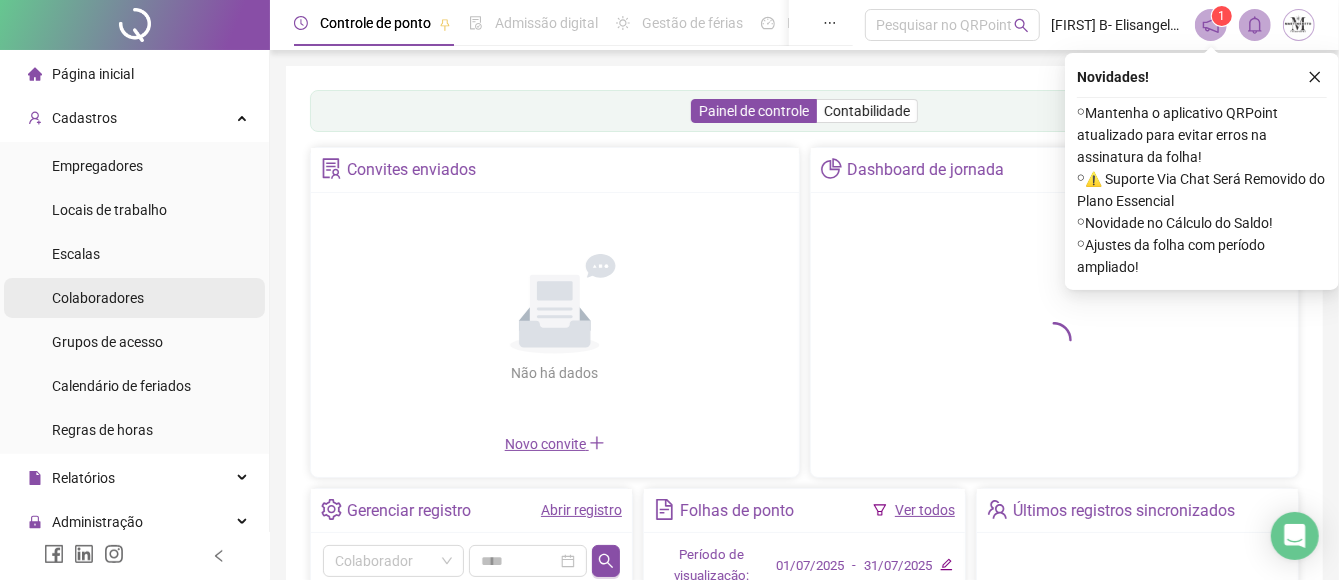 click on "Colaboradores" at bounding box center [98, 298] 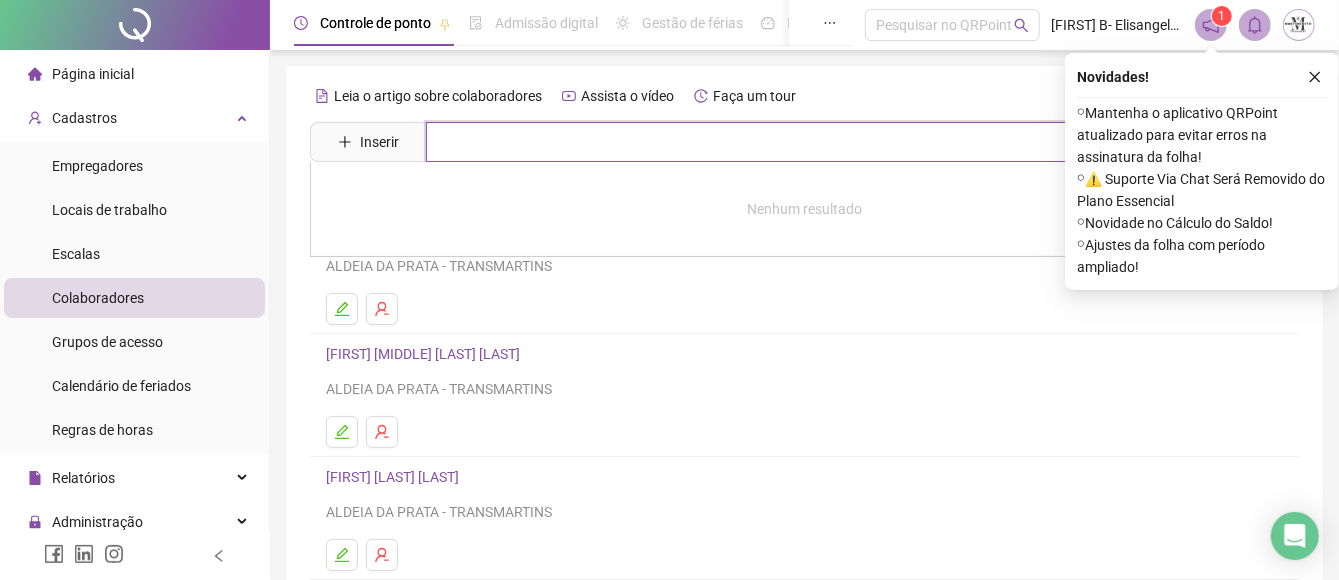 click at bounding box center [819, 142] 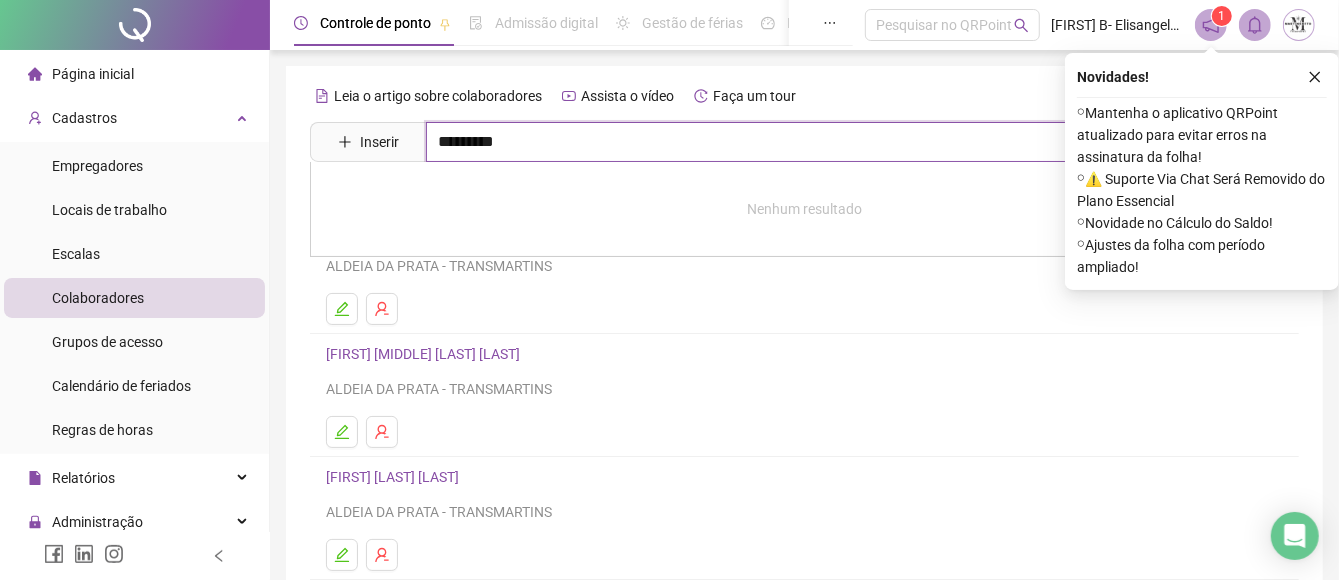 click on "*********" at bounding box center (819, 142) 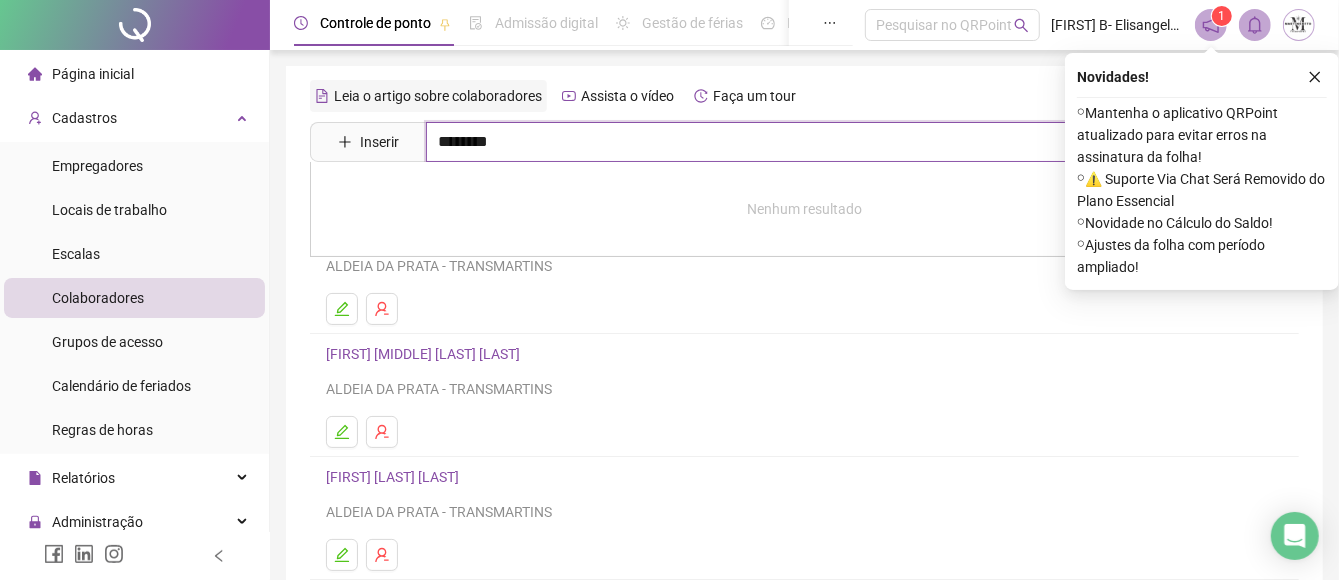 drag, startPoint x: 550, startPoint y: 150, endPoint x: 346, endPoint y: 109, distance: 208.07932 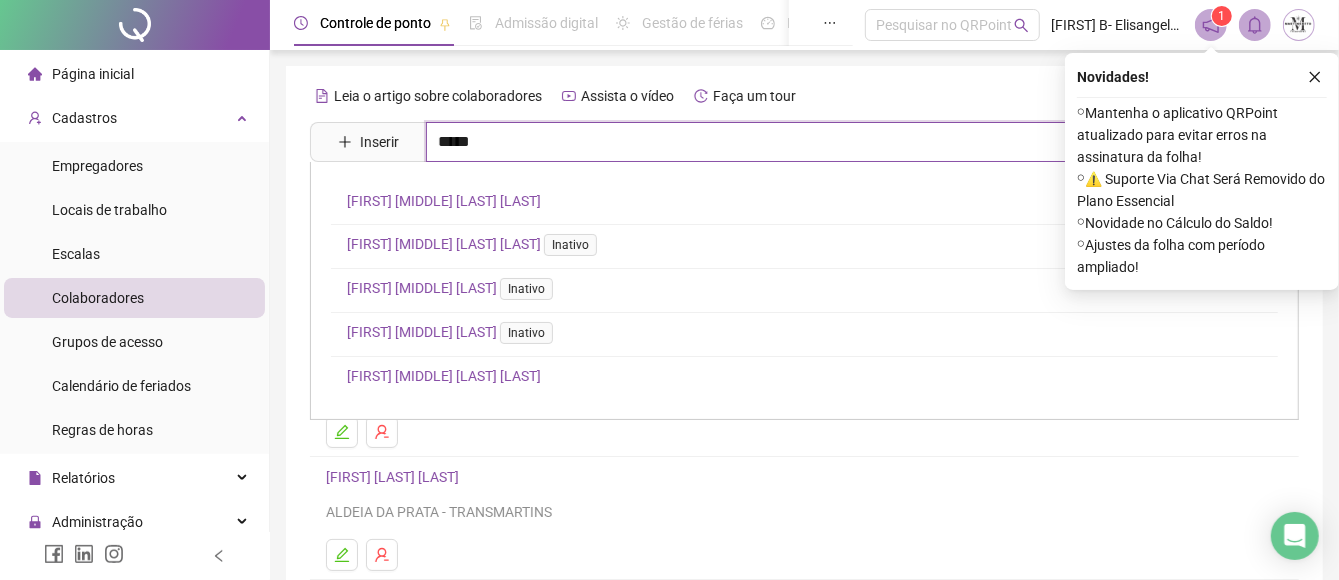 scroll, scrollTop: 74, scrollLeft: 0, axis: vertical 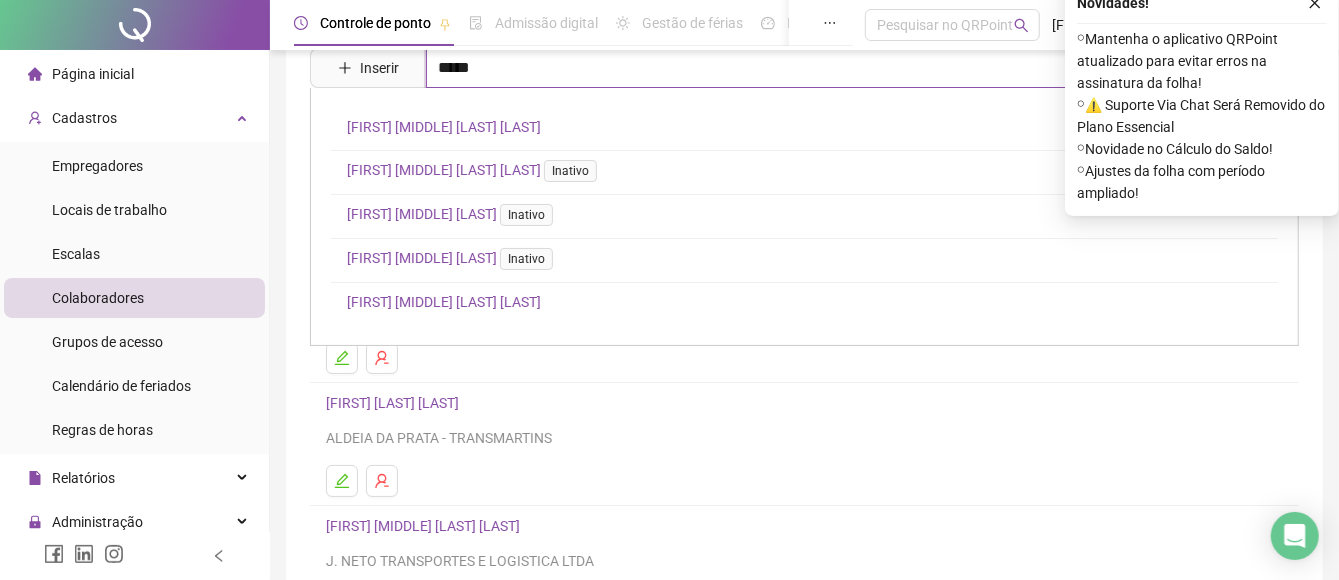 drag, startPoint x: 405, startPoint y: 64, endPoint x: 270, endPoint y: 64, distance: 135 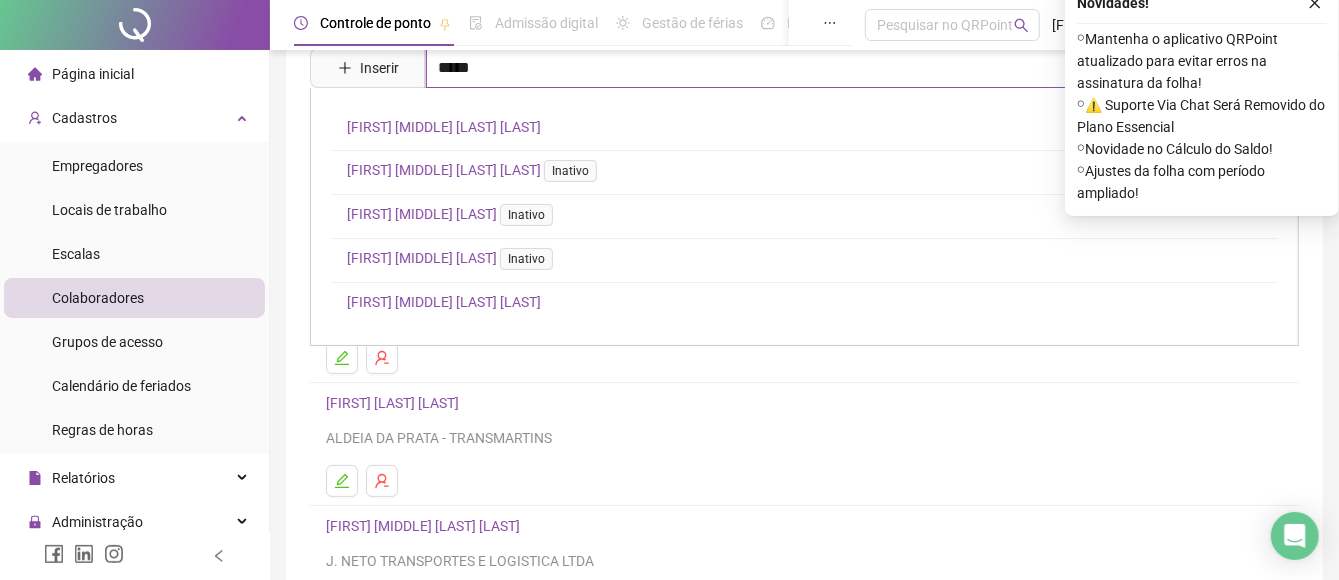 type on "*****" 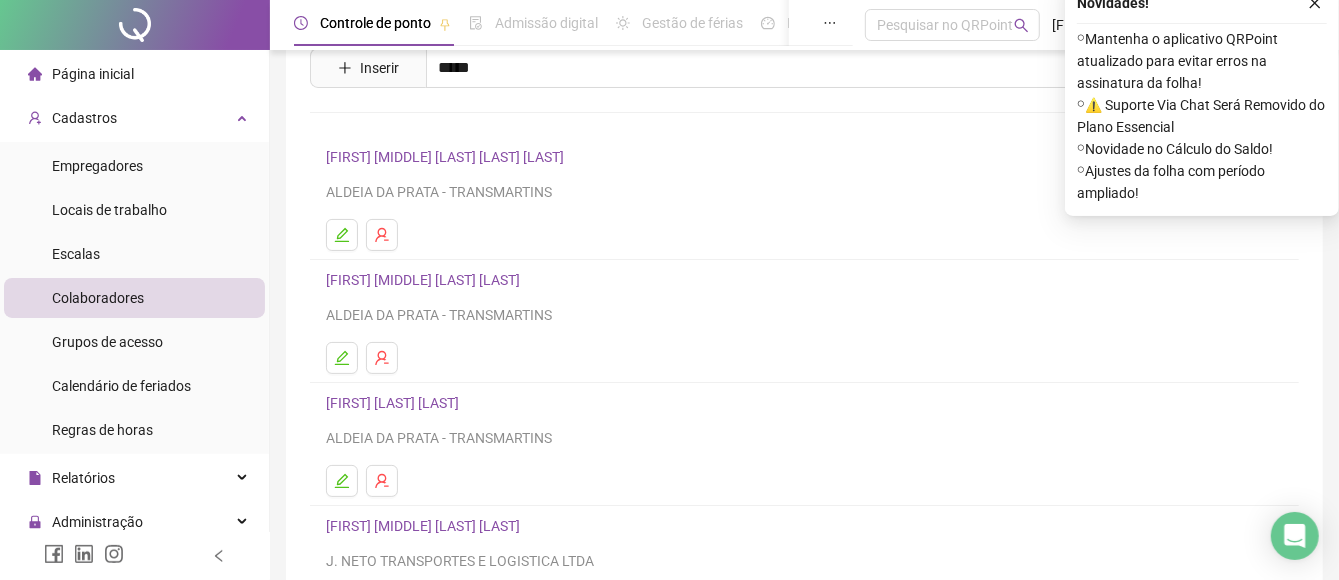 click on "VITOR DE SOUZA" at bounding box center (422, 215) 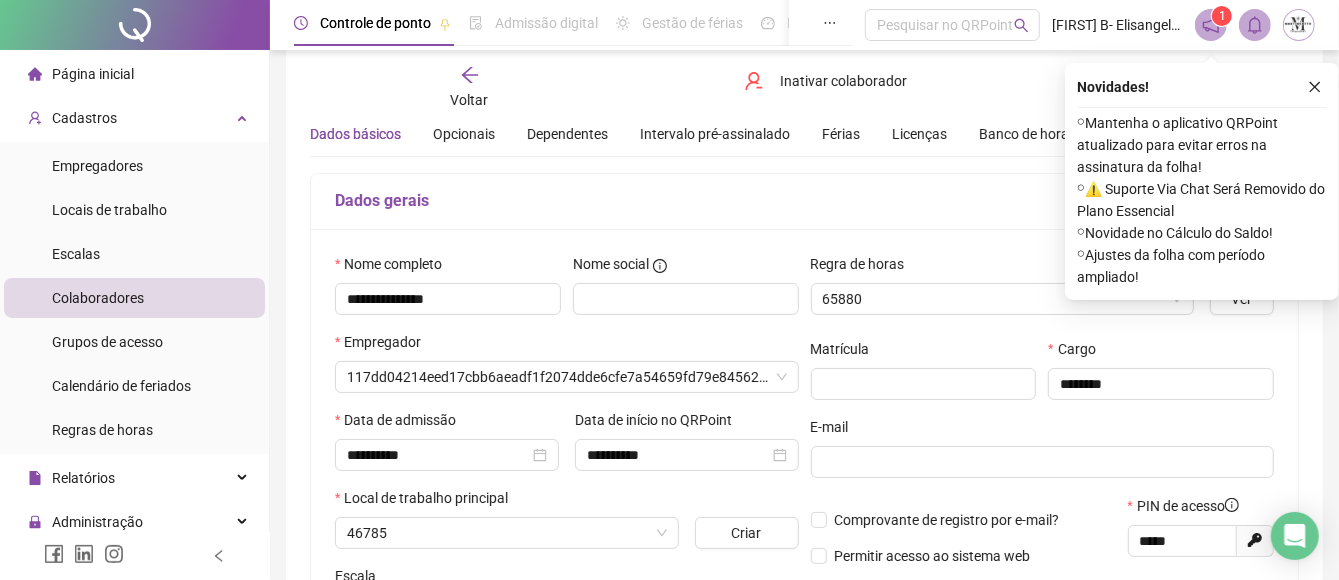 scroll, scrollTop: 84, scrollLeft: 0, axis: vertical 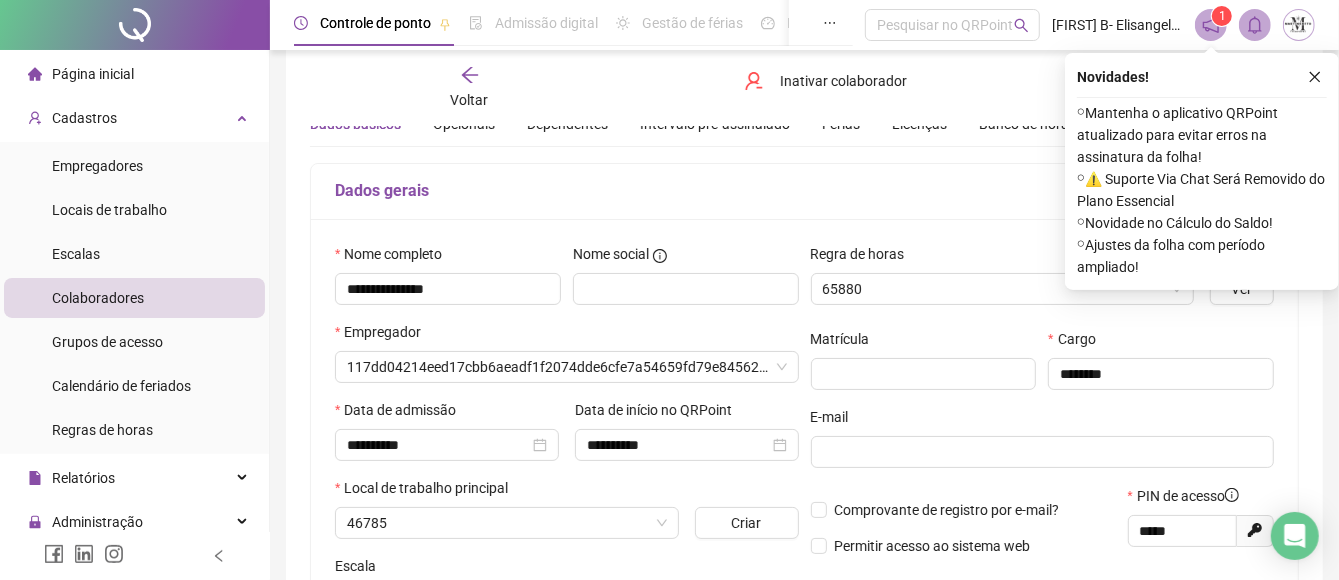 type on "**********" 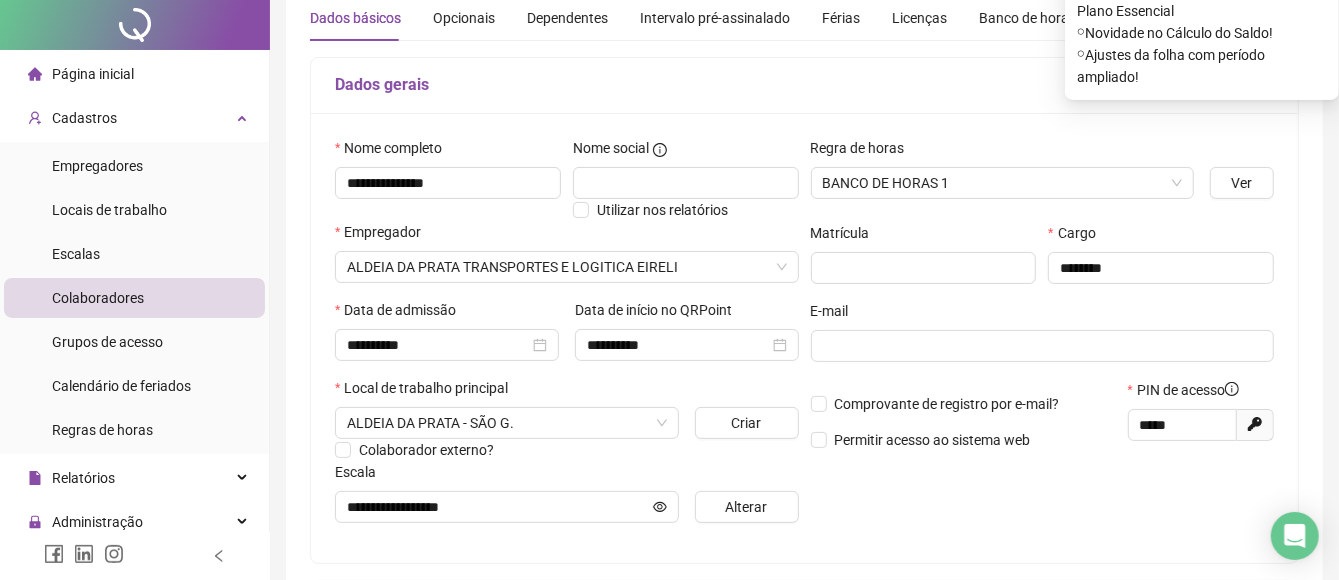 scroll, scrollTop: 0, scrollLeft: 0, axis: both 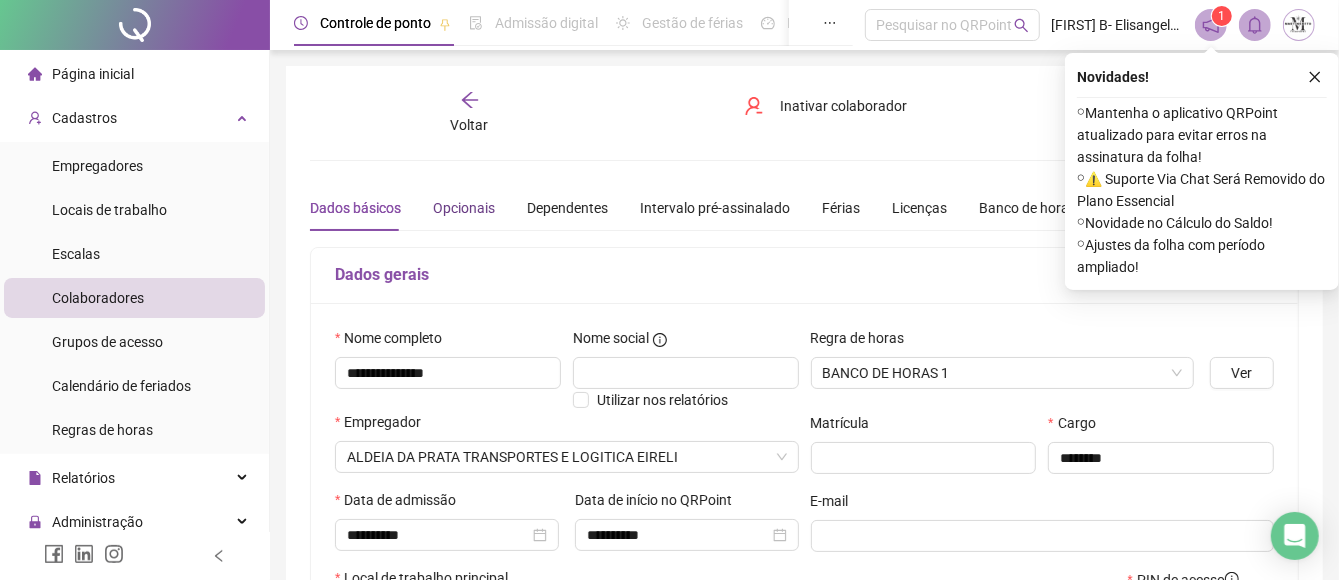 click on "Opcionais" at bounding box center [464, 208] 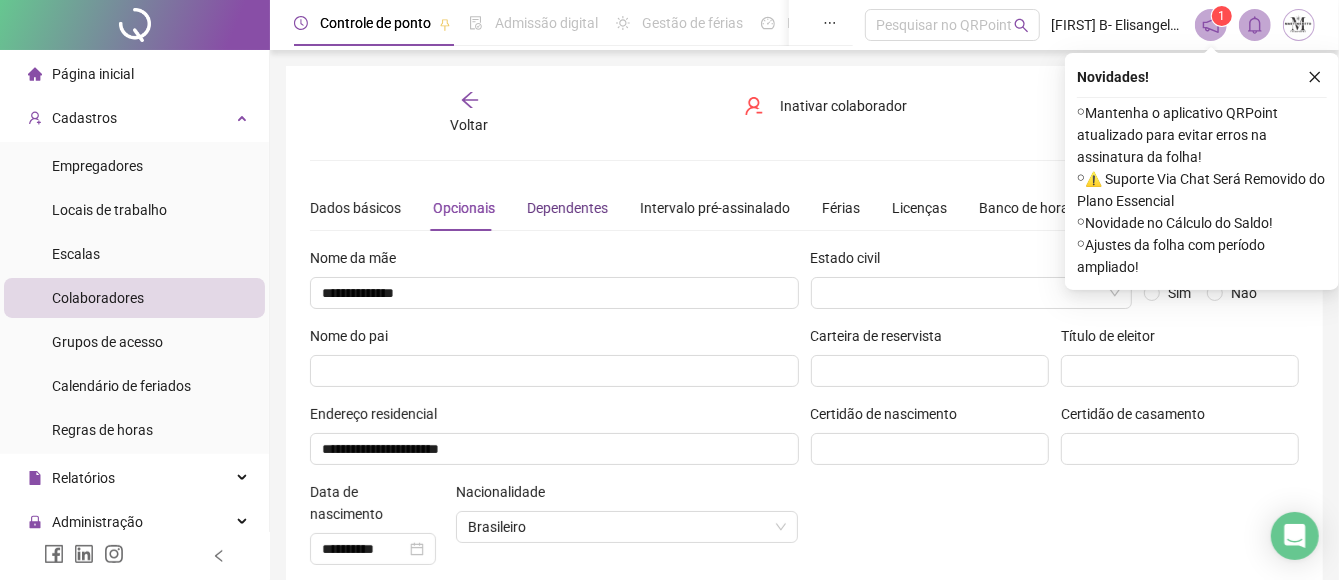 click on "Dependentes" at bounding box center (567, 208) 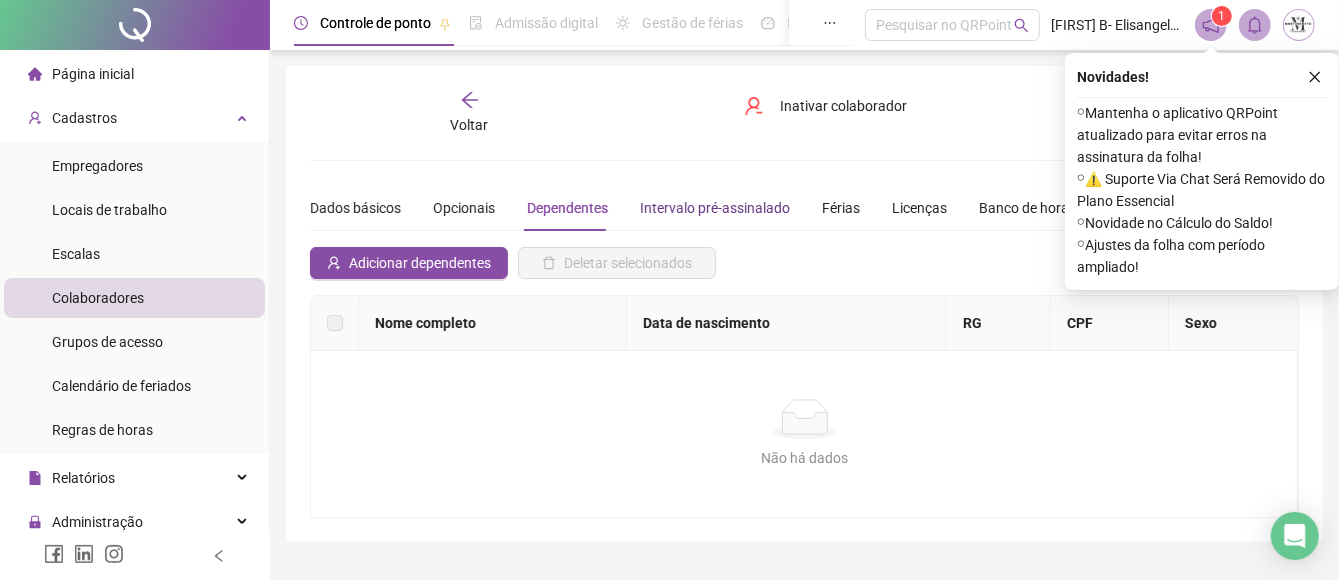 click on "Intervalo pré-assinalado" at bounding box center [715, 208] 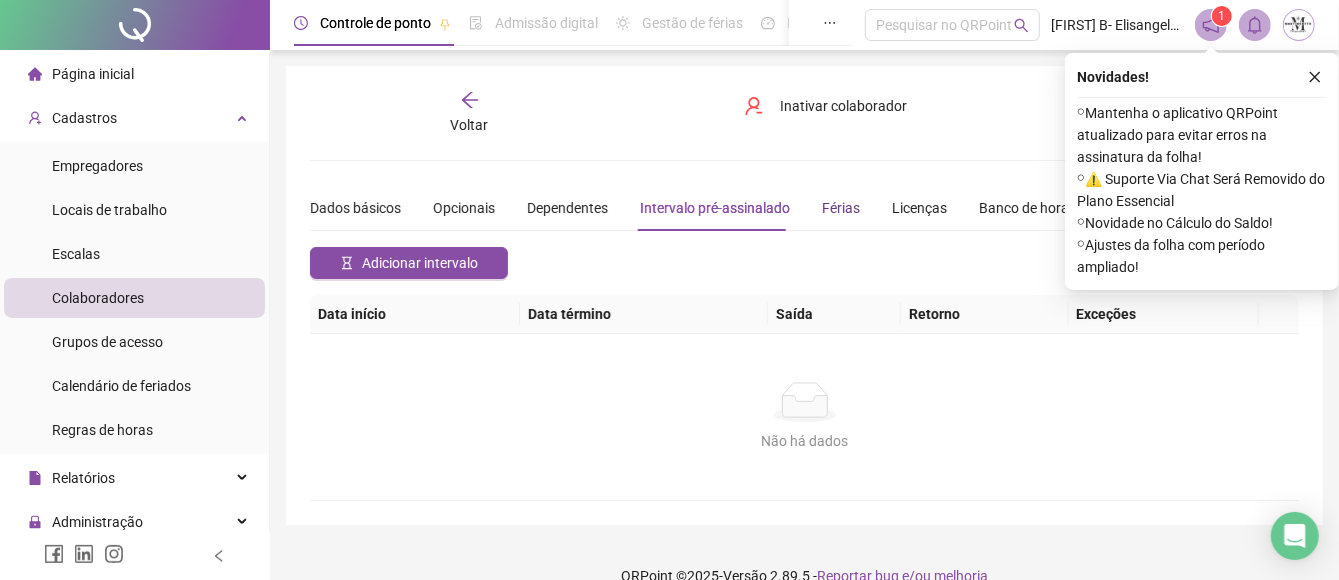 click on "Férias" at bounding box center (841, 208) 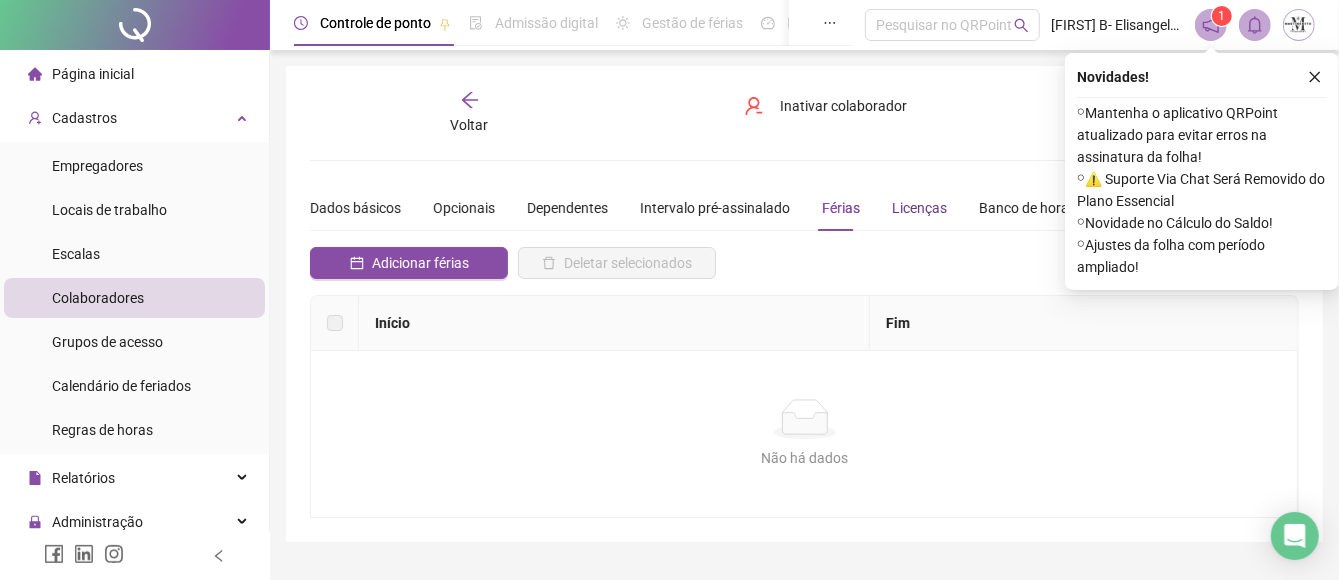 click on "Licenças" at bounding box center [919, 208] 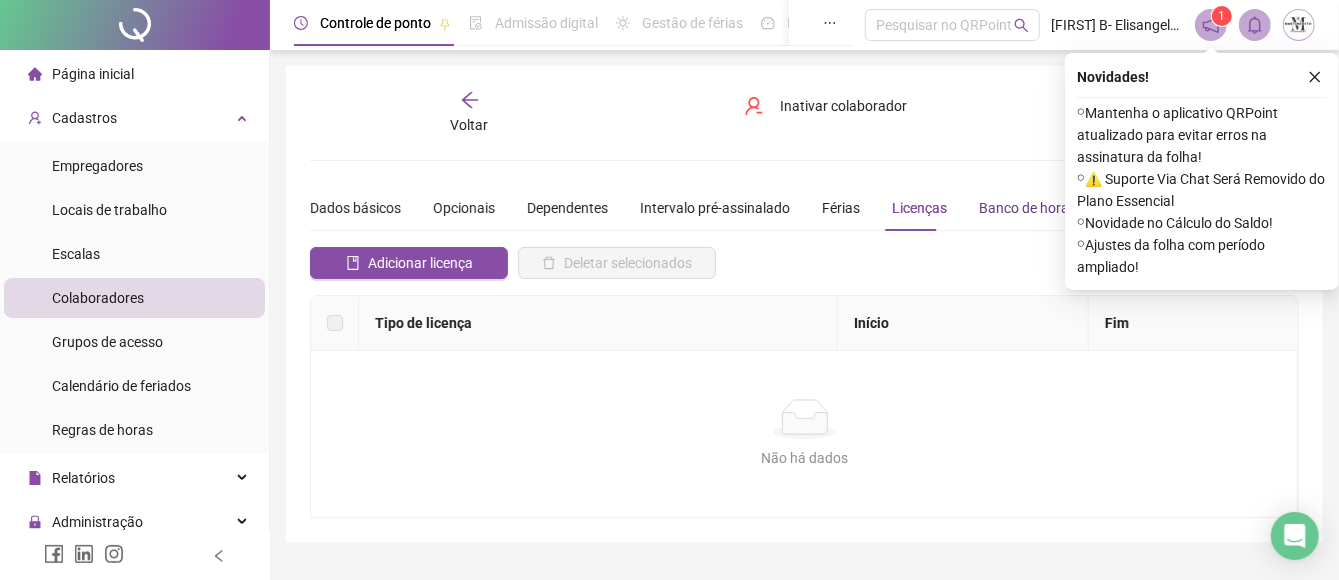click on "Banco de horas" at bounding box center (1027, 208) 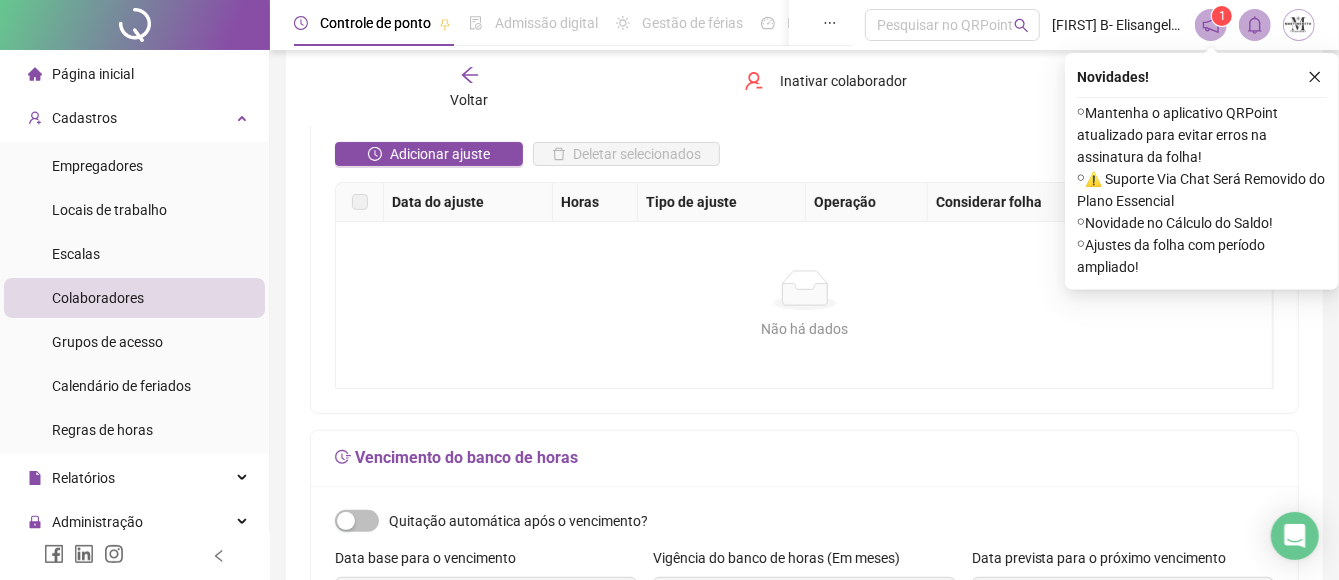 scroll, scrollTop: 74, scrollLeft: 0, axis: vertical 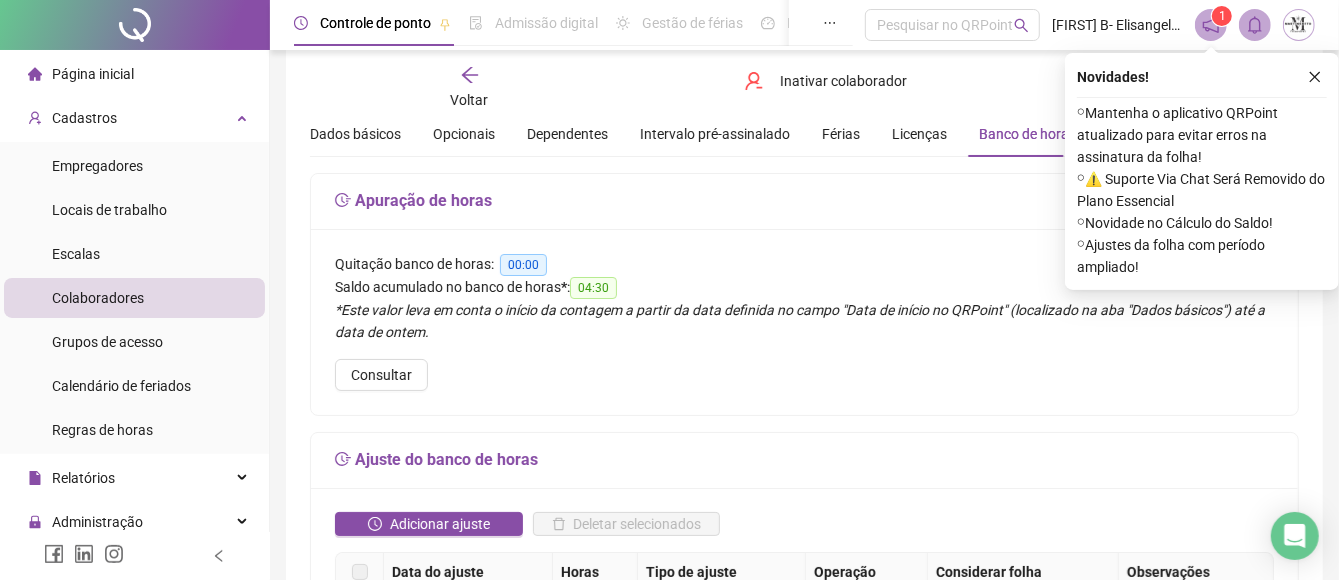 drag, startPoint x: 1318, startPoint y: 69, endPoint x: 1263, endPoint y: 90, distance: 58.872746 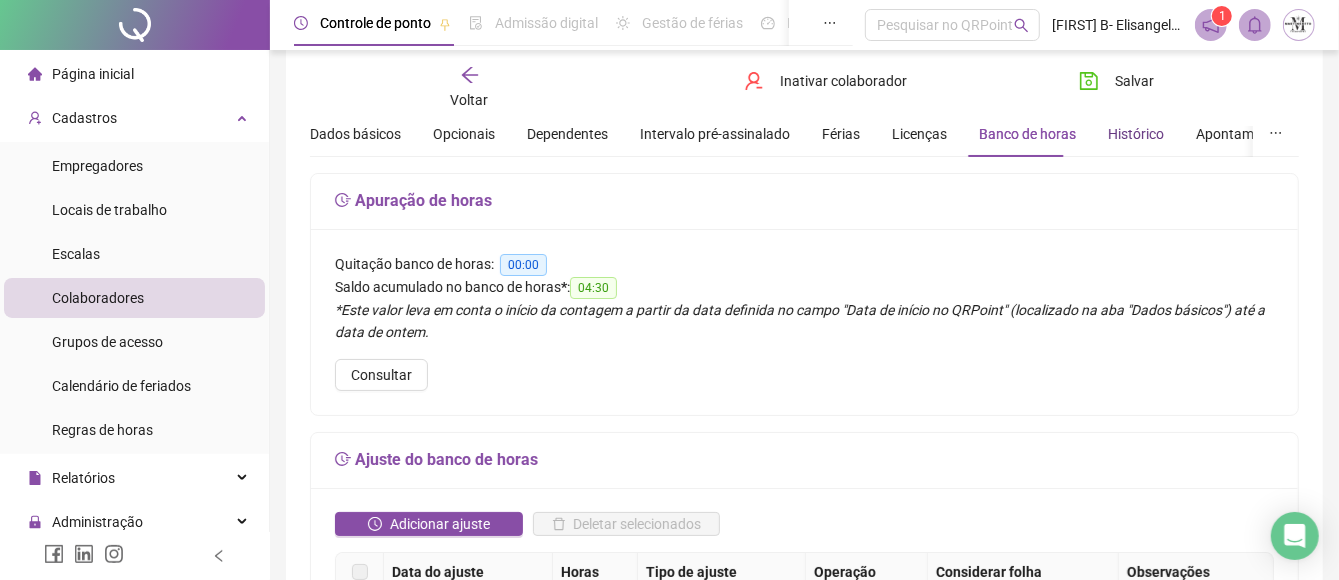 click on "Histórico" at bounding box center (1136, 134) 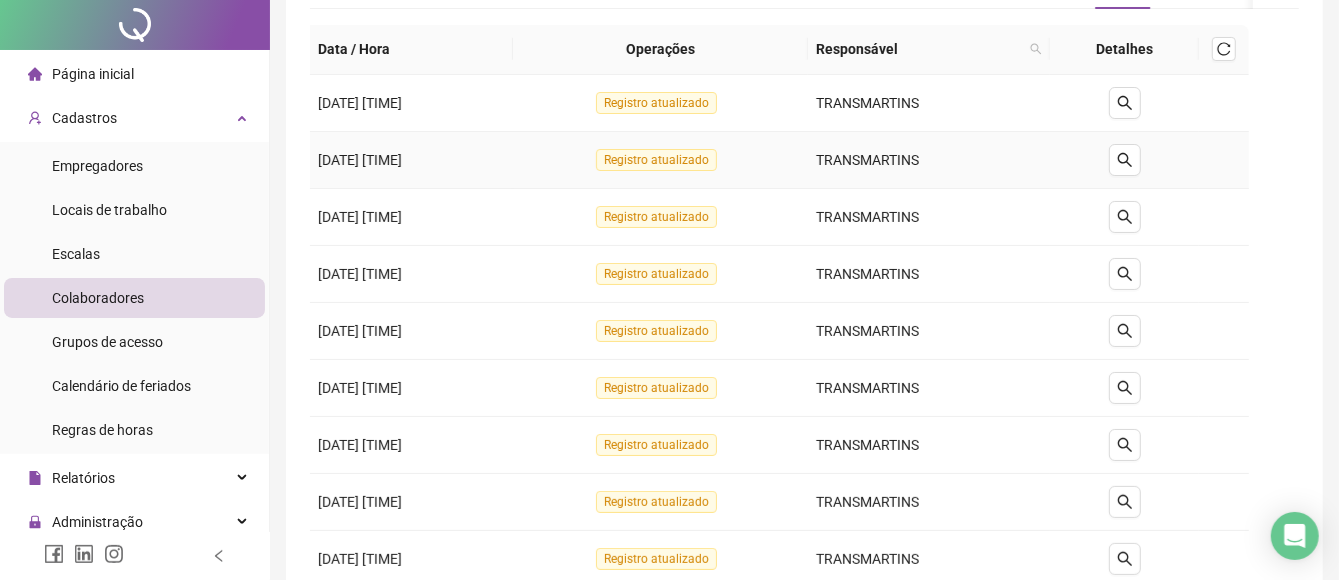 scroll, scrollTop: 444, scrollLeft: 0, axis: vertical 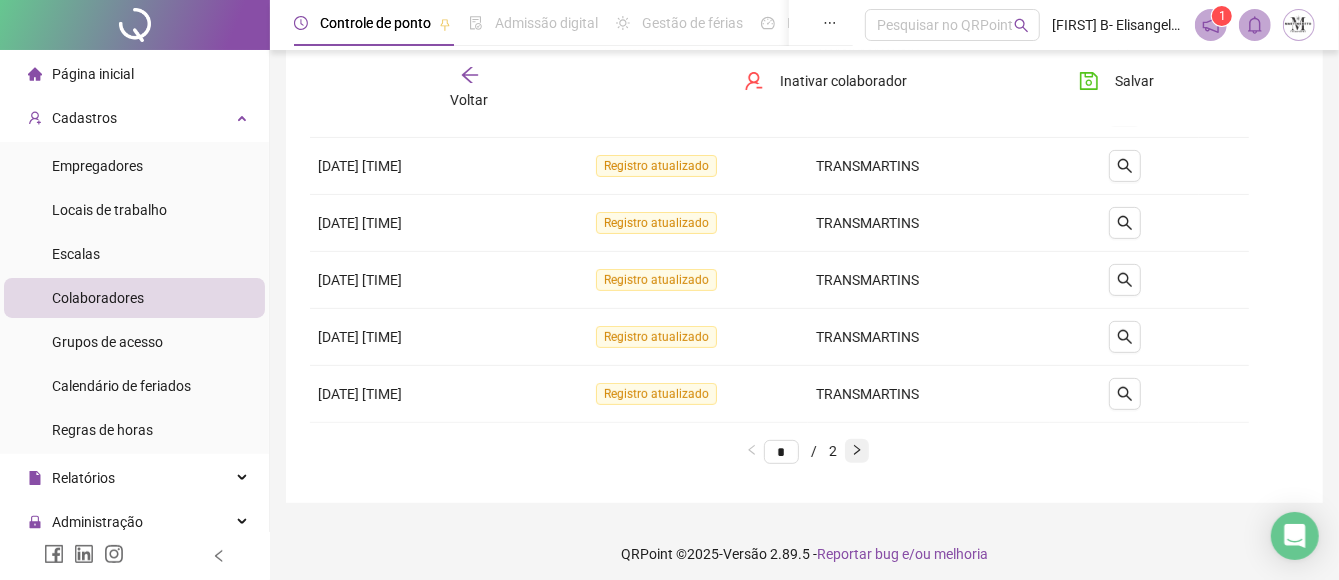 click 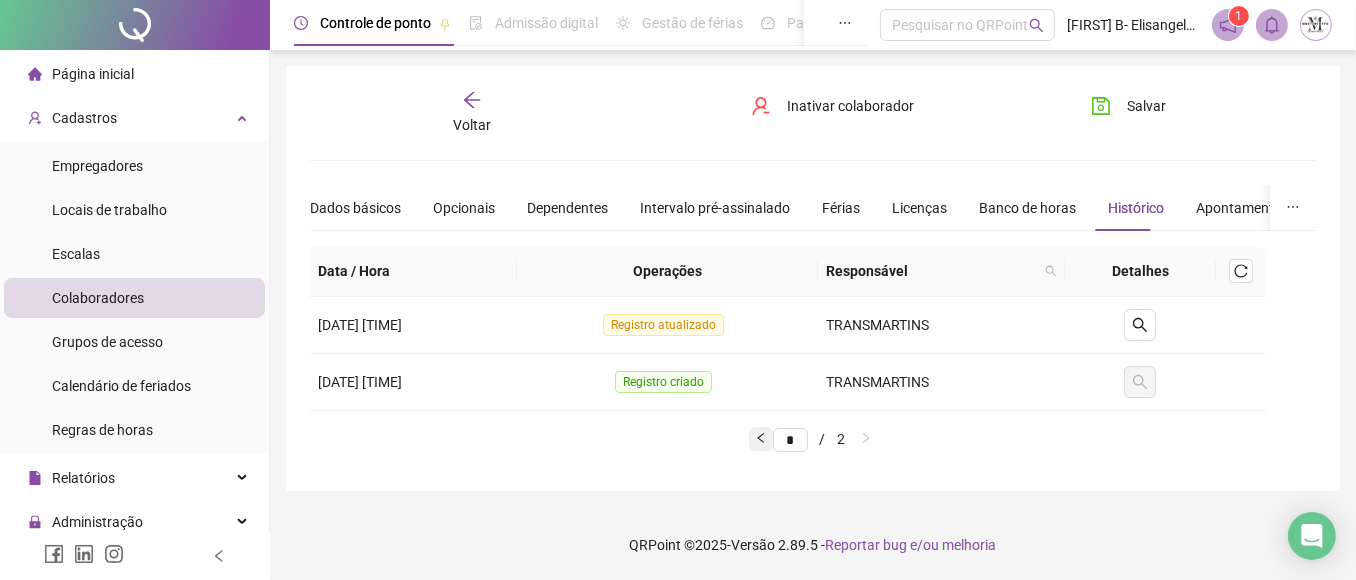 click at bounding box center (761, 439) 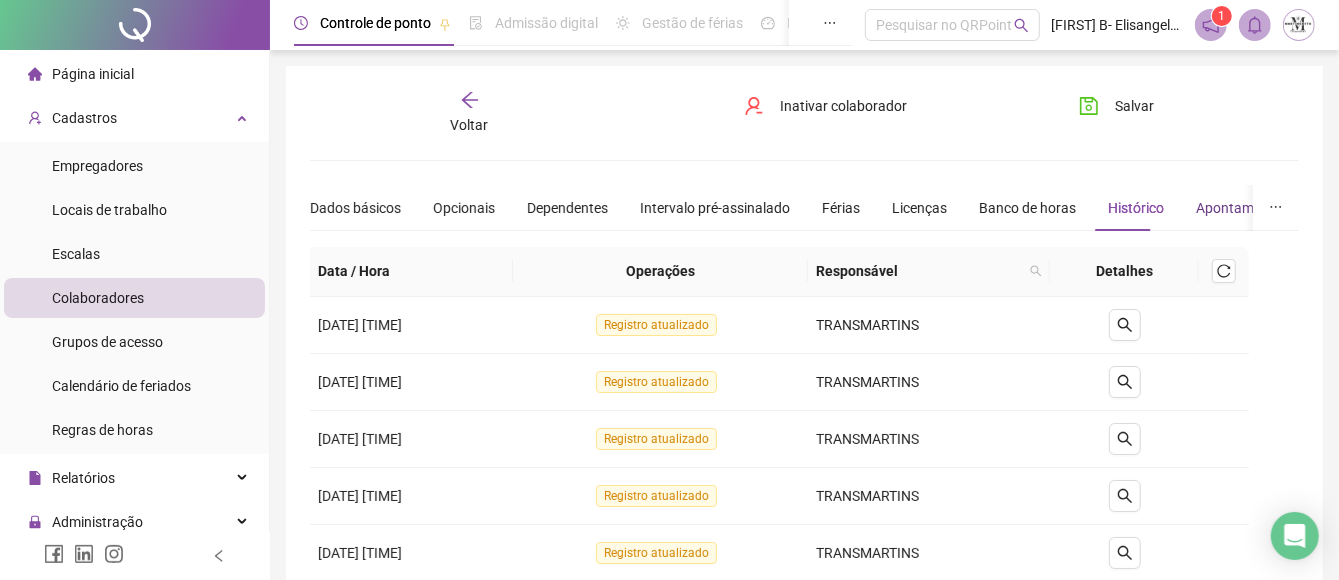 click on "Apontamentos" at bounding box center (1242, 208) 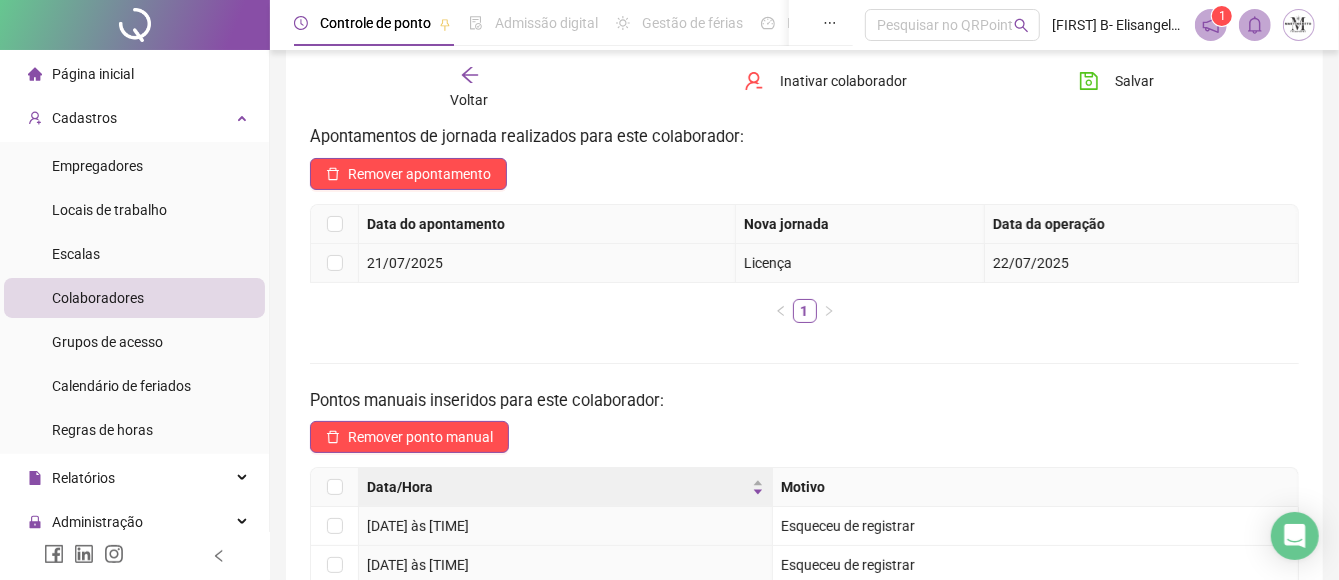 scroll, scrollTop: 49, scrollLeft: 0, axis: vertical 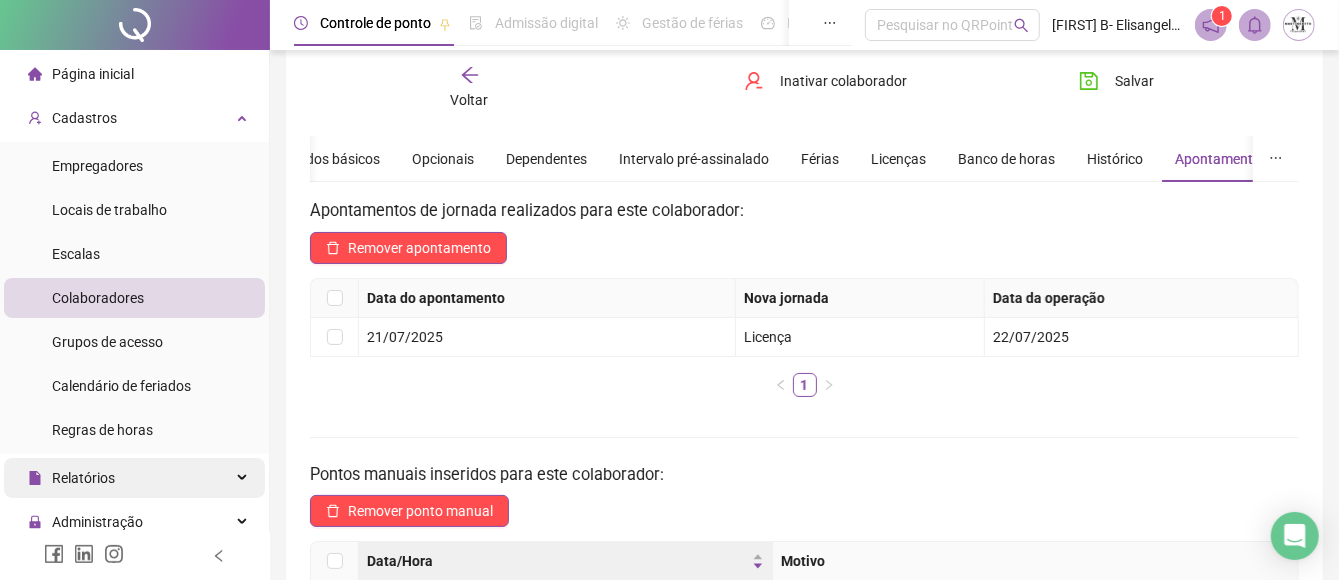 click on "Relatórios" at bounding box center (134, 478) 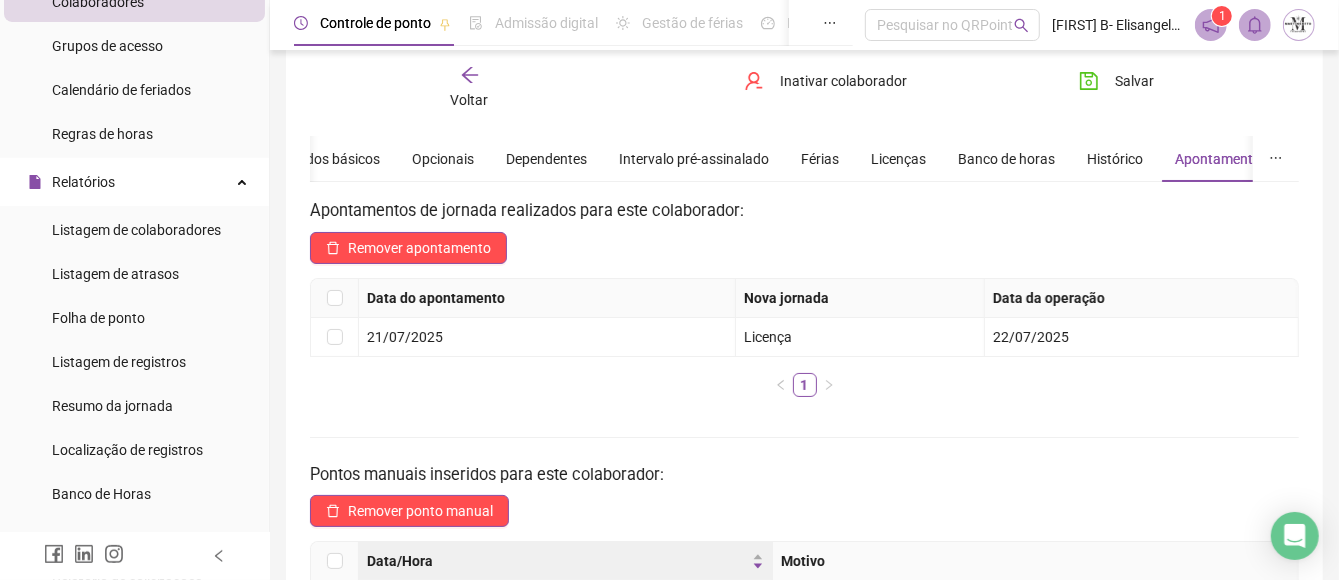 scroll, scrollTop: 370, scrollLeft: 0, axis: vertical 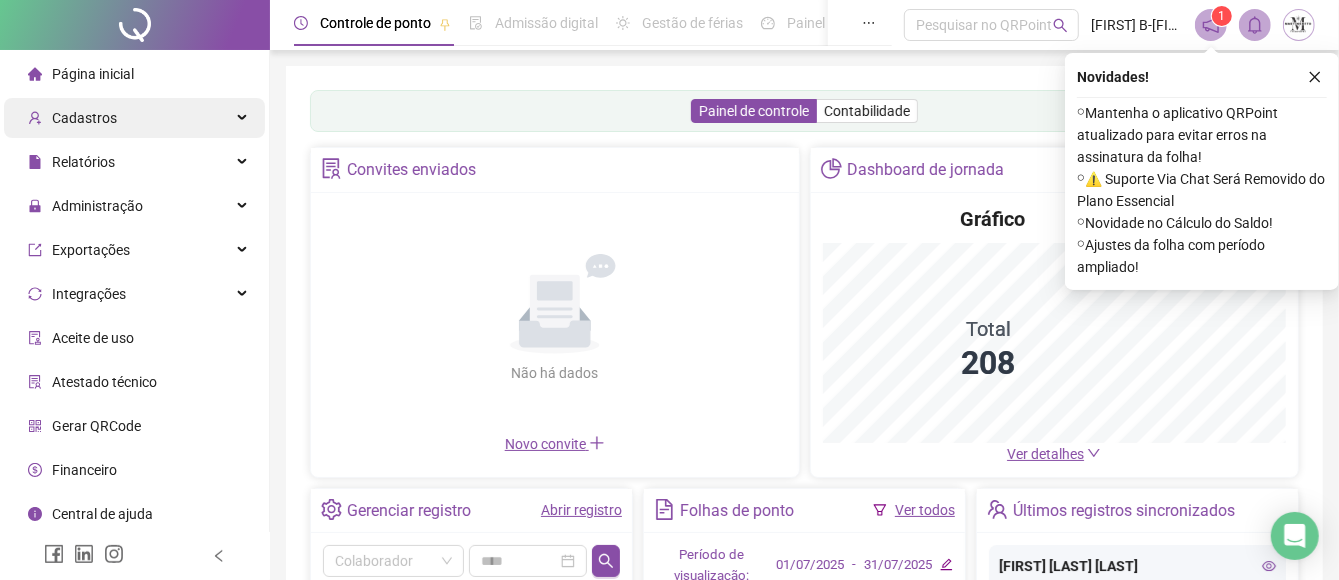click on "Cadastros" at bounding box center [134, 118] 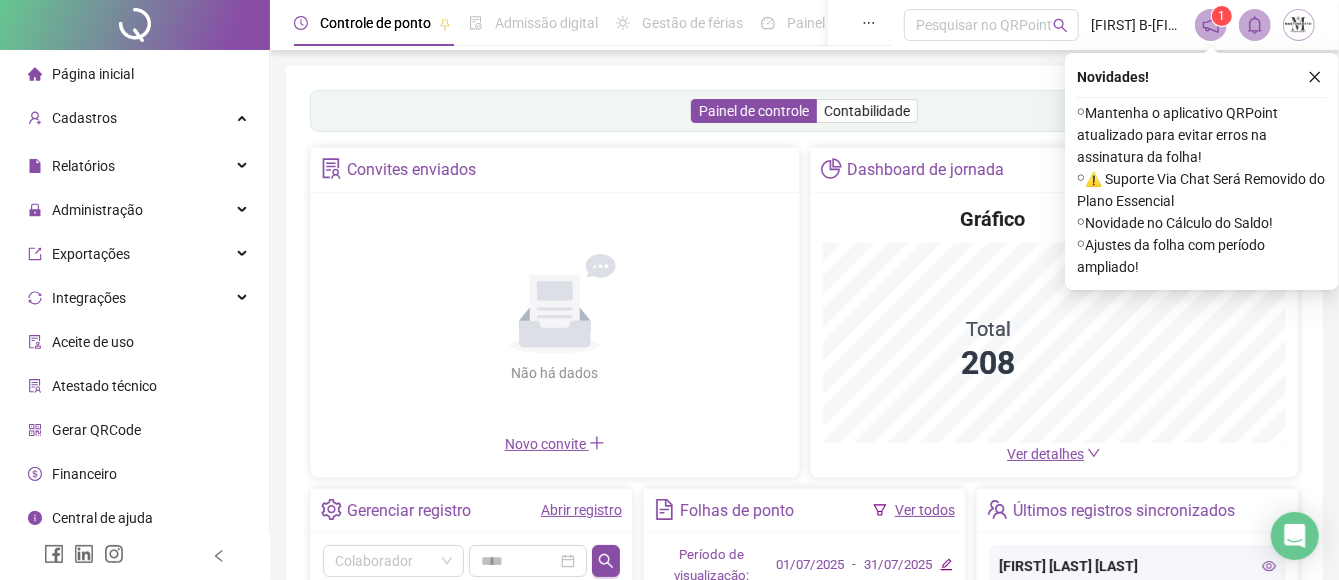 click on "Colaboradores" at bounding box center [98, 298] 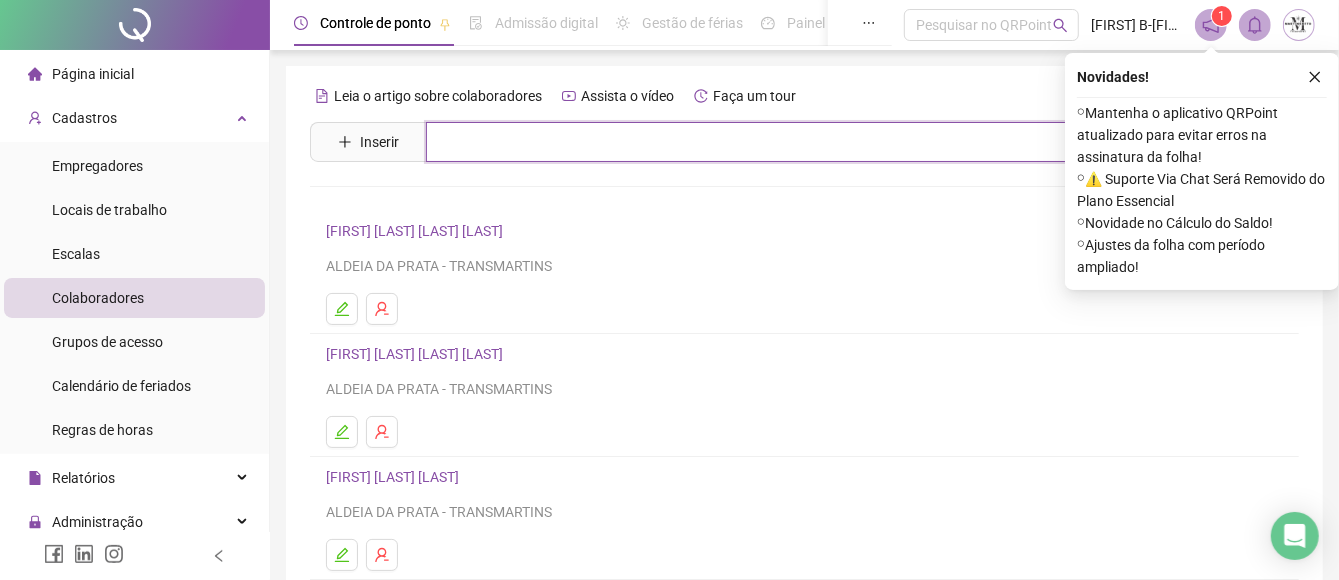 click at bounding box center (819, 142) 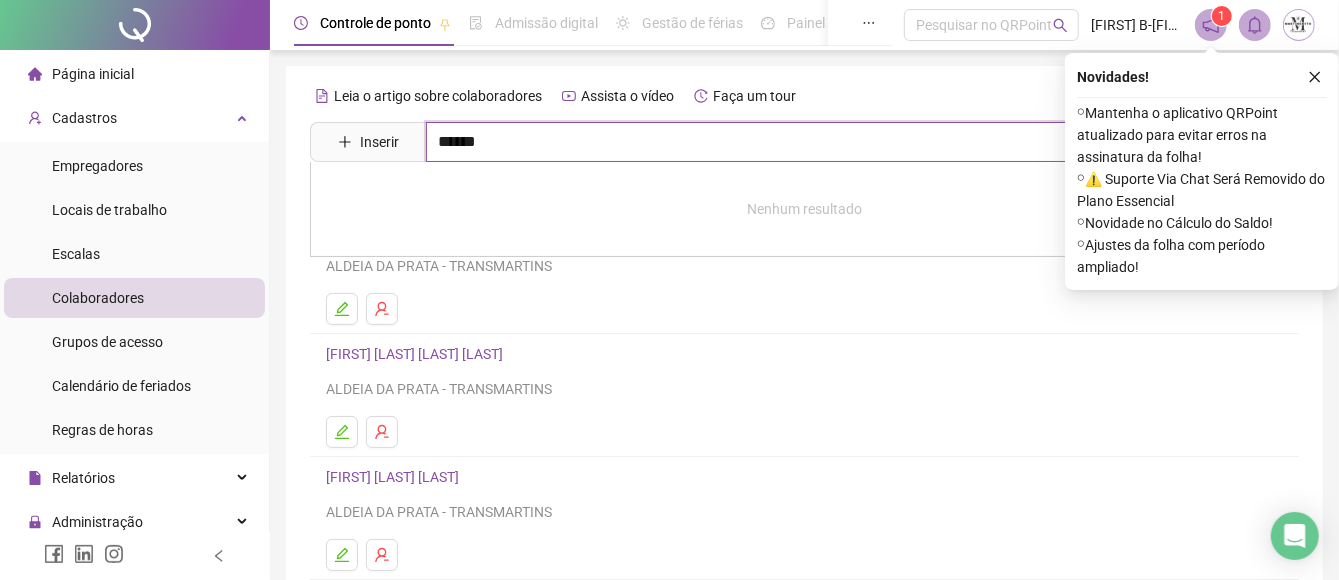 type on "******" 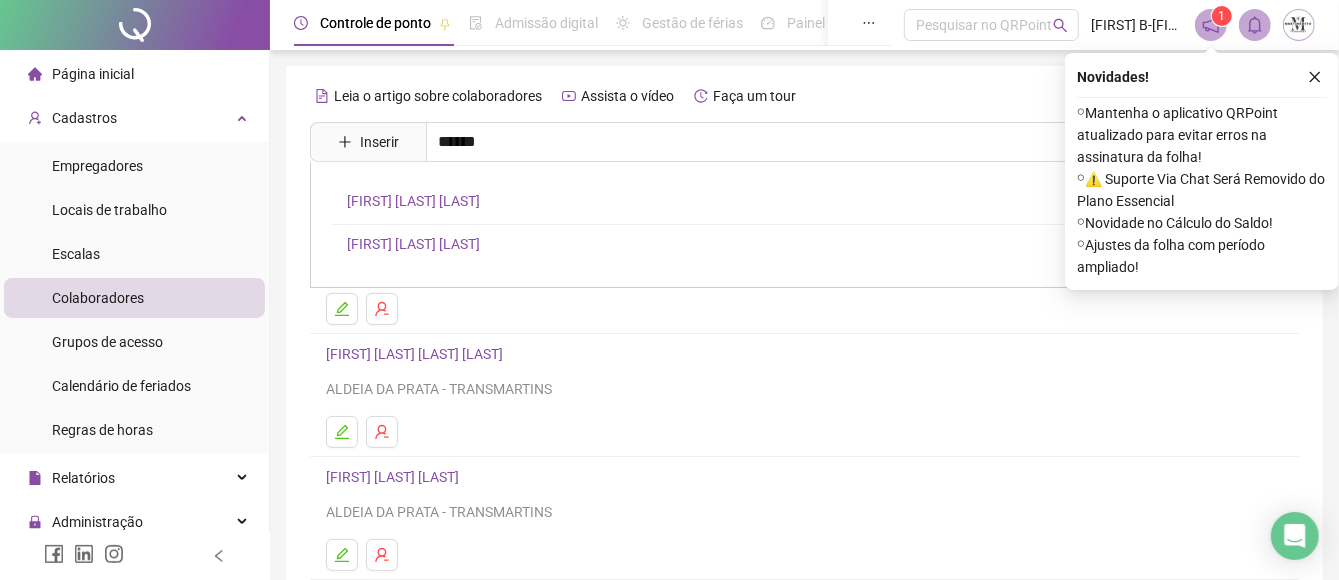 click on "[FIRST] [LAST] [LAST]" at bounding box center (413, 244) 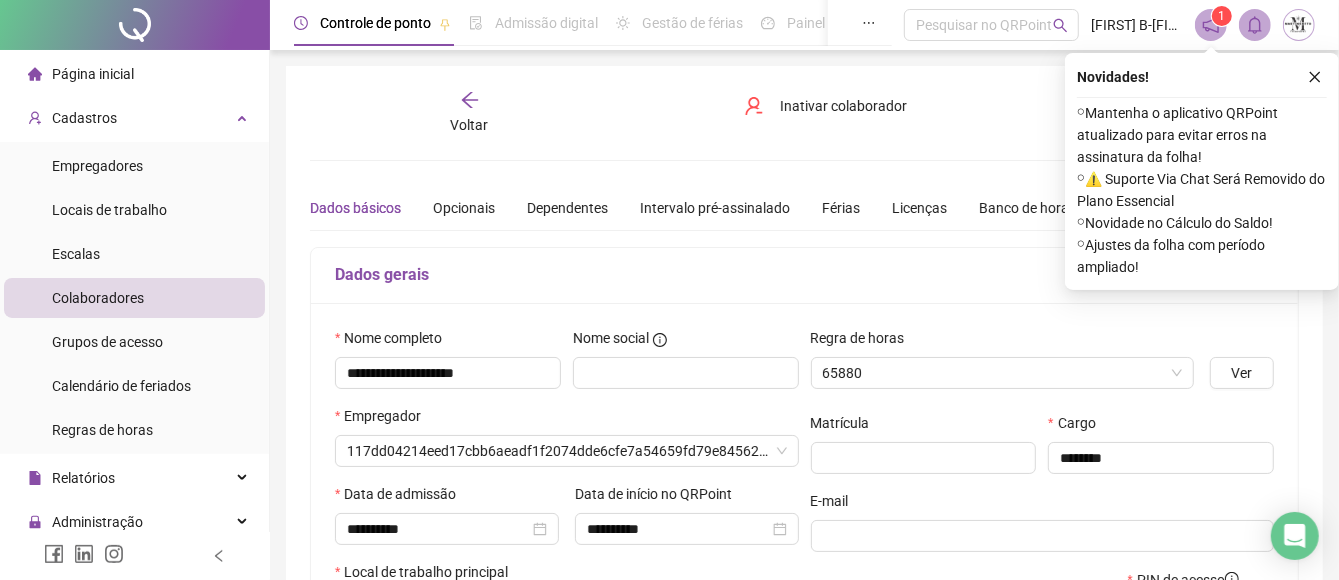 type on "**********" 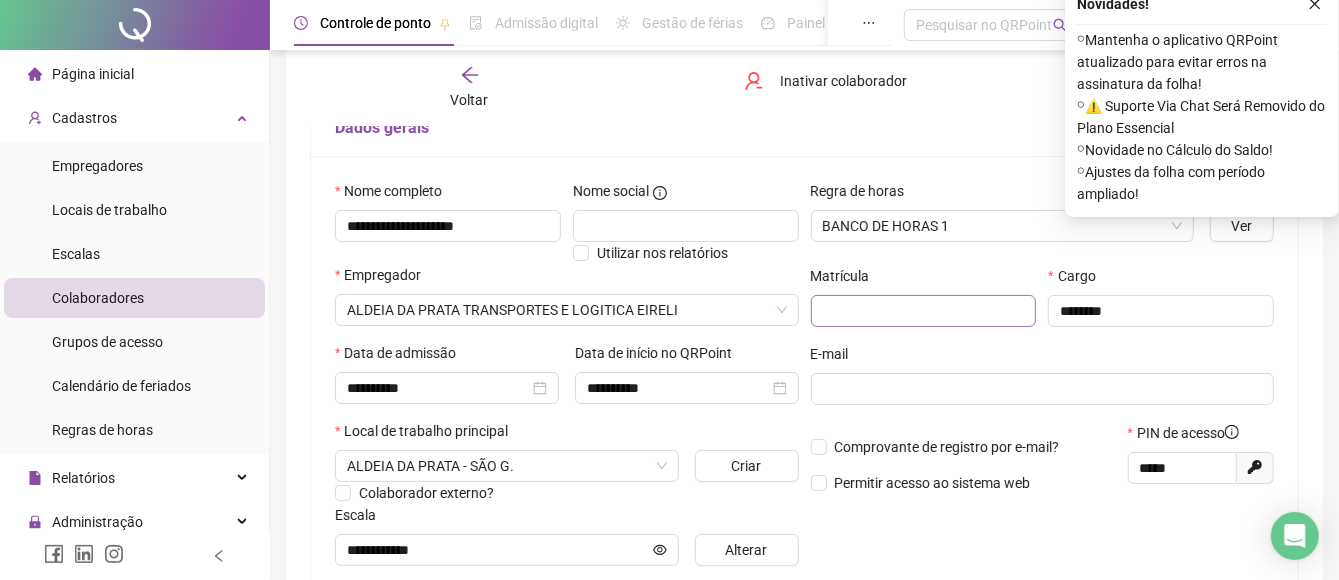 scroll, scrollTop: 74, scrollLeft: 0, axis: vertical 